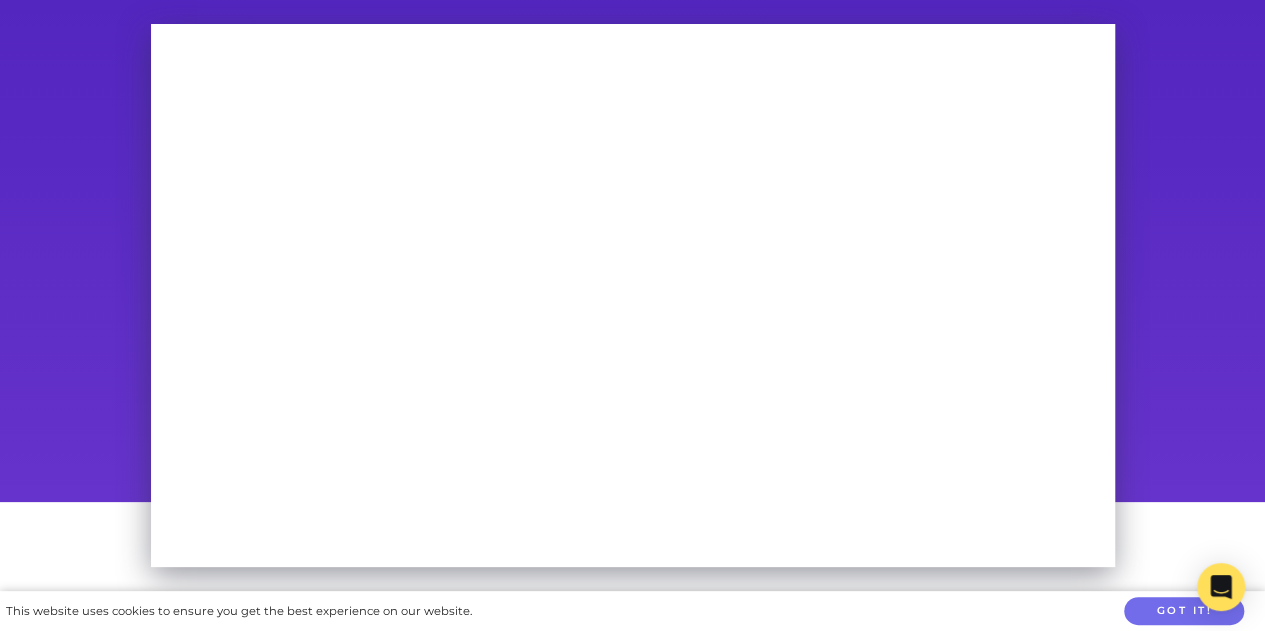 scroll, scrollTop: 190, scrollLeft: 0, axis: vertical 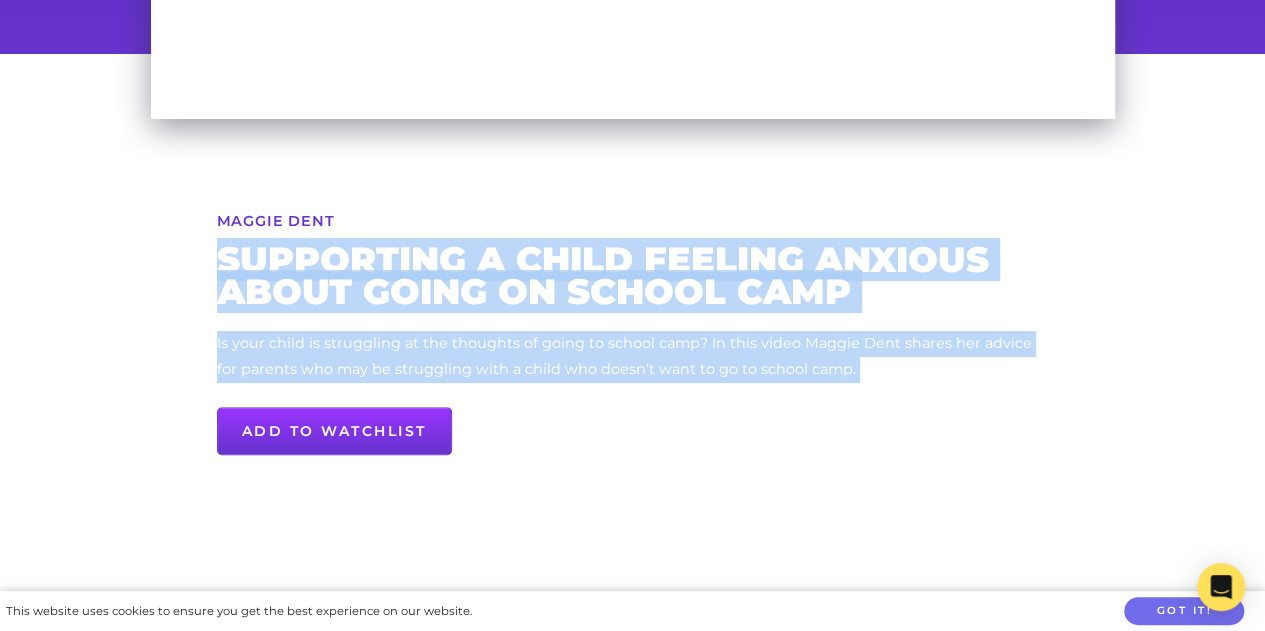drag, startPoint x: 219, startPoint y: 258, endPoint x: 839, endPoint y: 392, distance: 634.31537 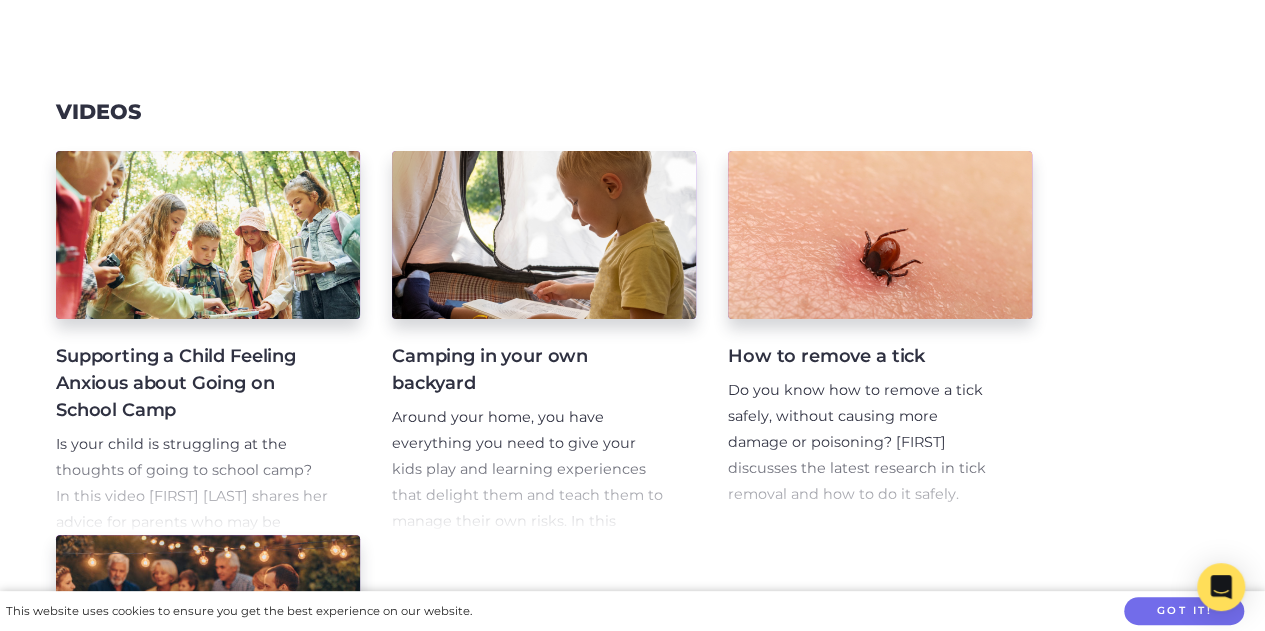 scroll, scrollTop: 0, scrollLeft: 0, axis: both 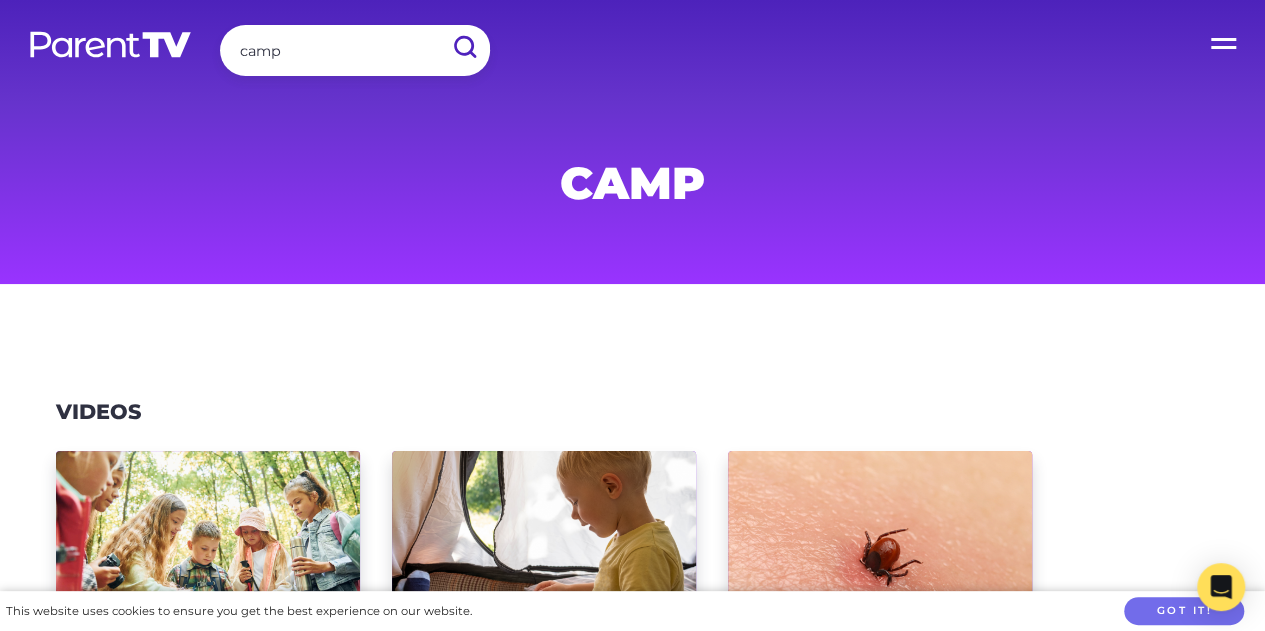 drag, startPoint x: 349, startPoint y: 52, endPoint x: 115, endPoint y: 35, distance: 234.61671 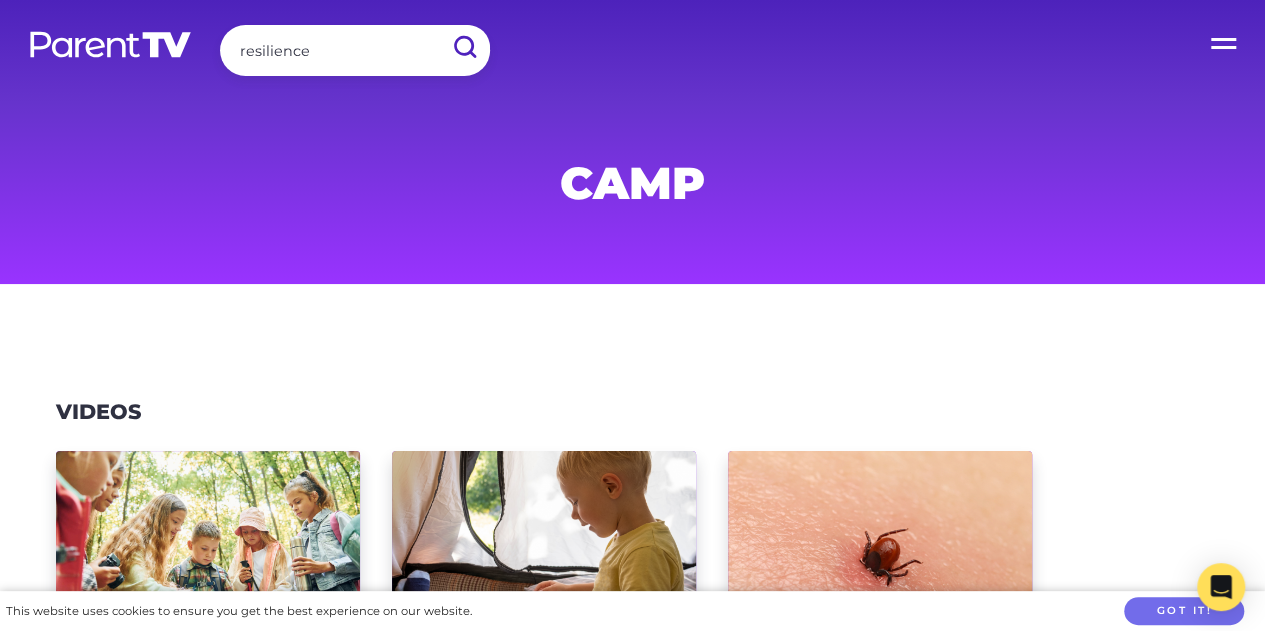 type on "resilience" 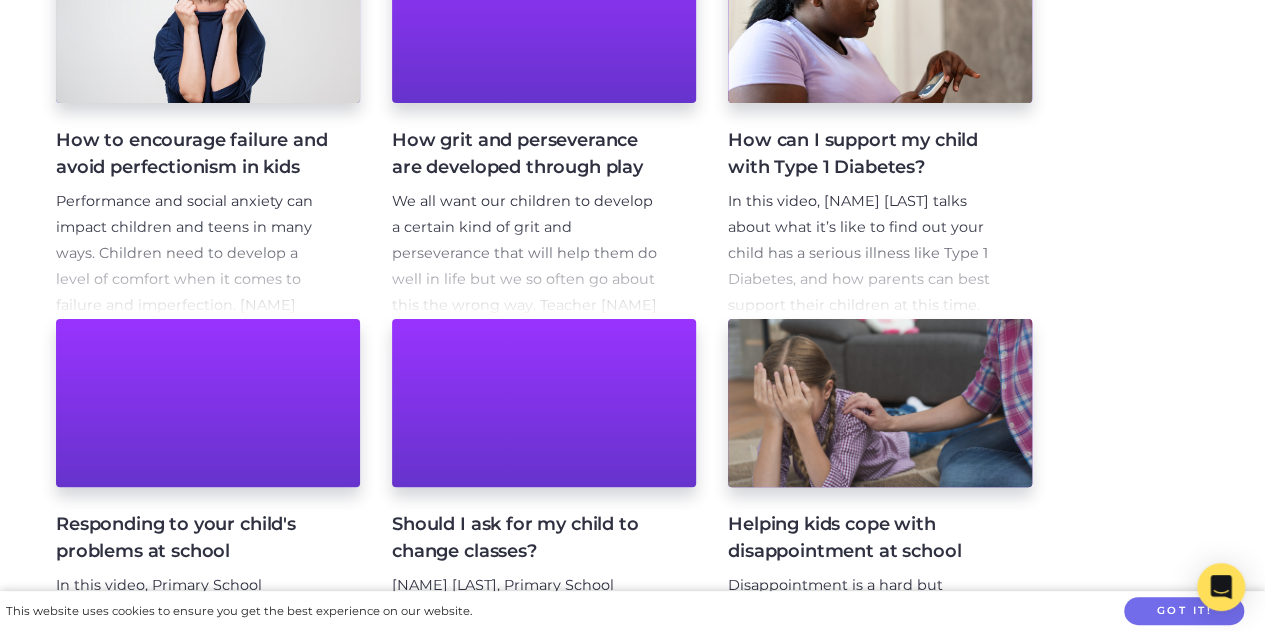 scroll, scrollTop: 700, scrollLeft: 0, axis: vertical 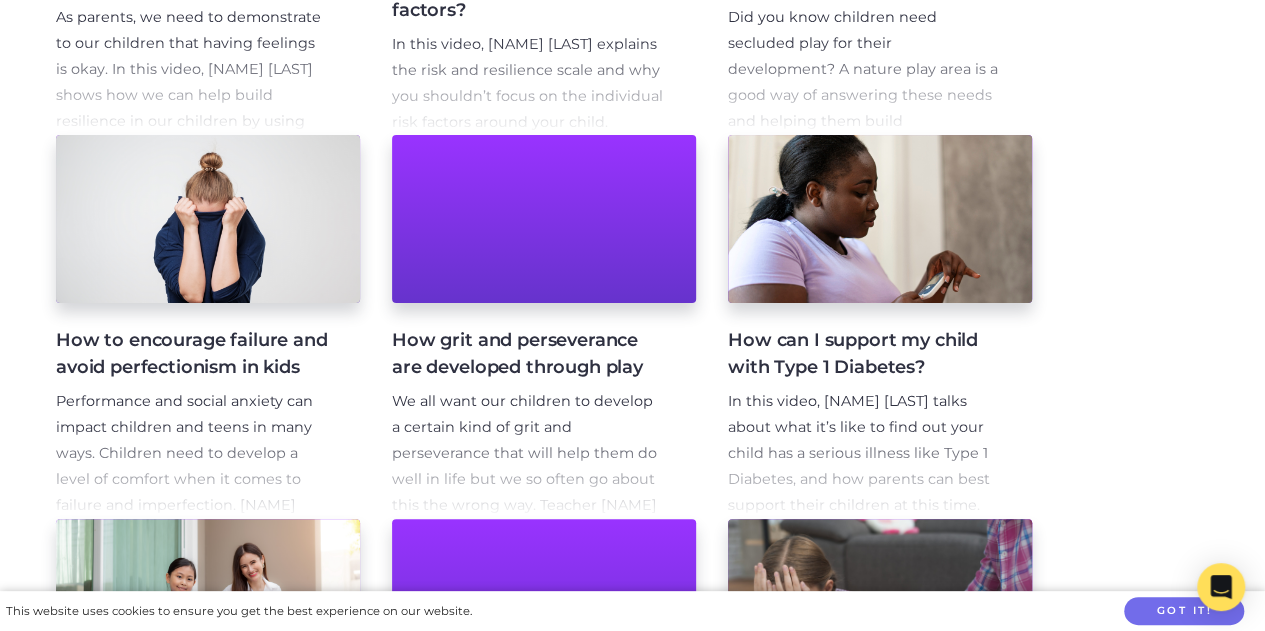 click on "How to encourage failure and avoid perfectionism in kids" at bounding box center [192, 354] 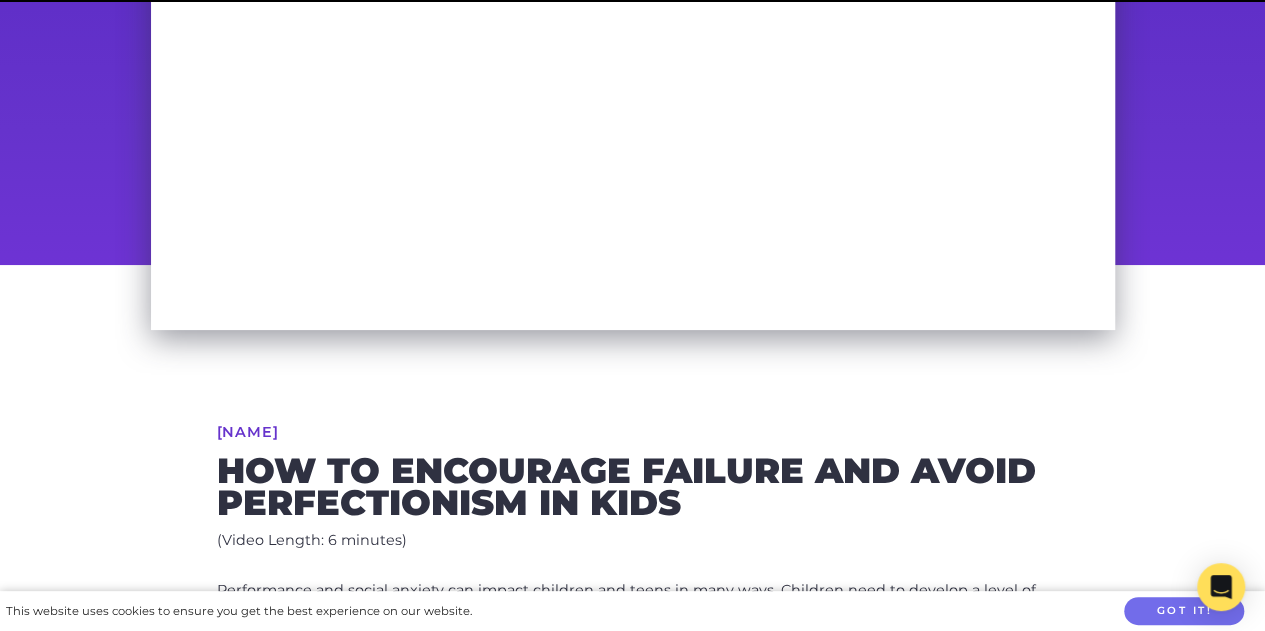 scroll, scrollTop: 588, scrollLeft: 0, axis: vertical 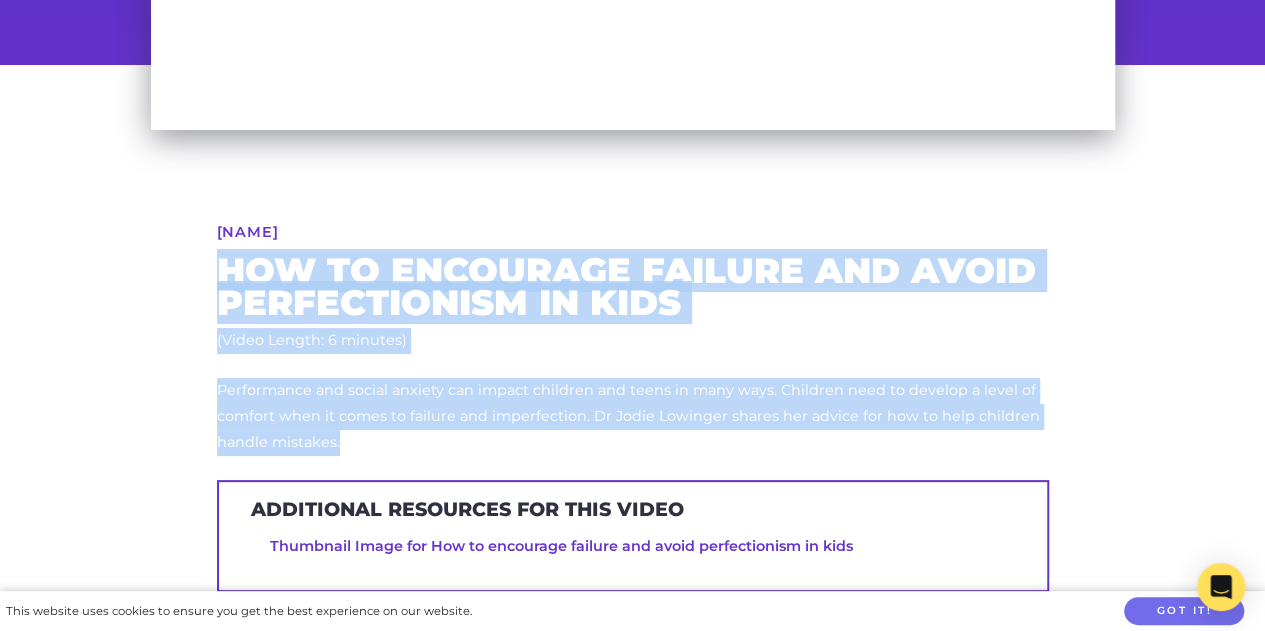 drag, startPoint x: 361, startPoint y: 445, endPoint x: 204, endPoint y: 269, distance: 235.84953 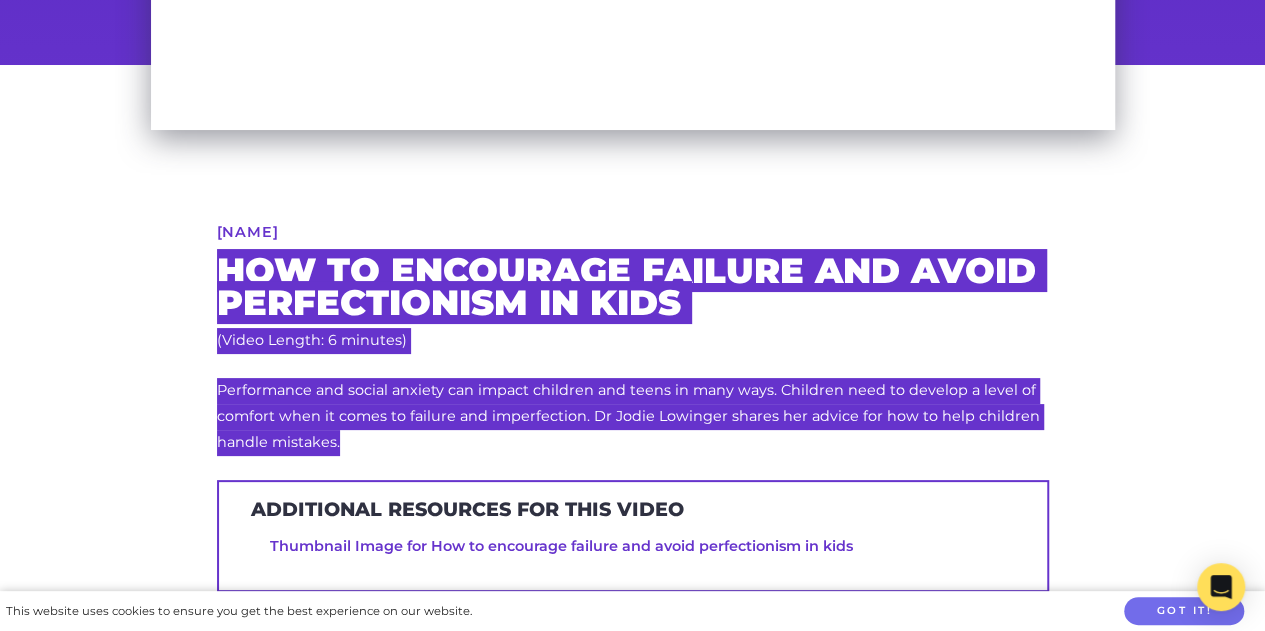 scroll, scrollTop: 788, scrollLeft: 0, axis: vertical 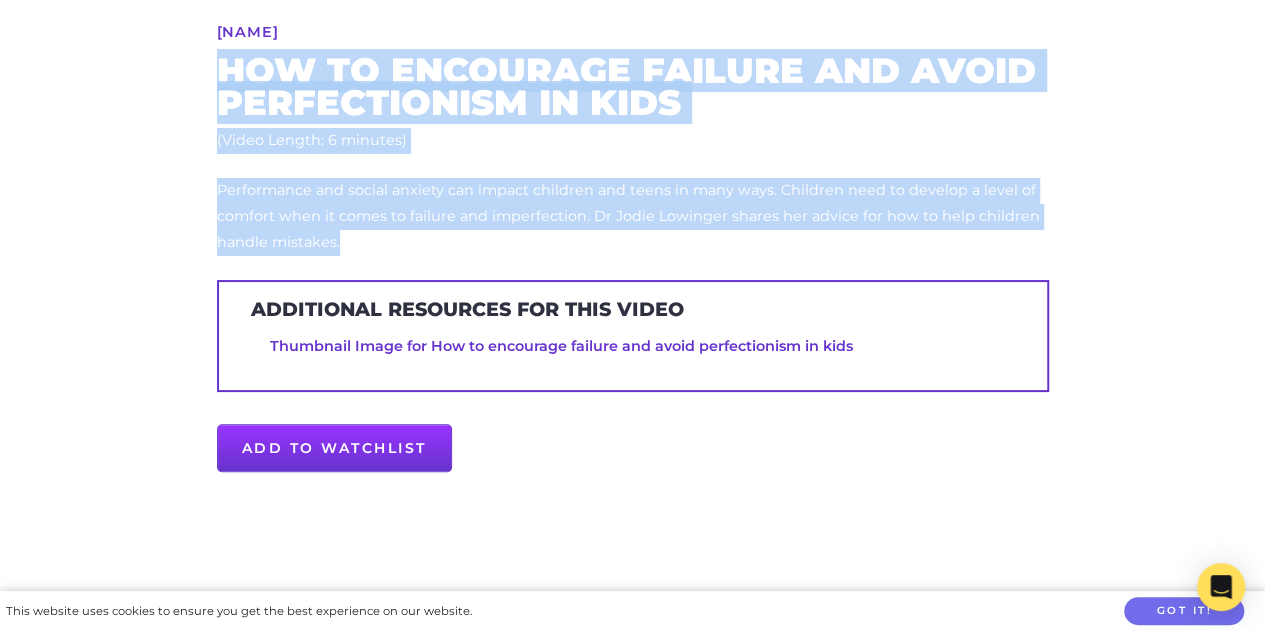 click on "Thumbnail Image for How to encourage failure and avoid perfectionism in kids" at bounding box center (561, 346) 